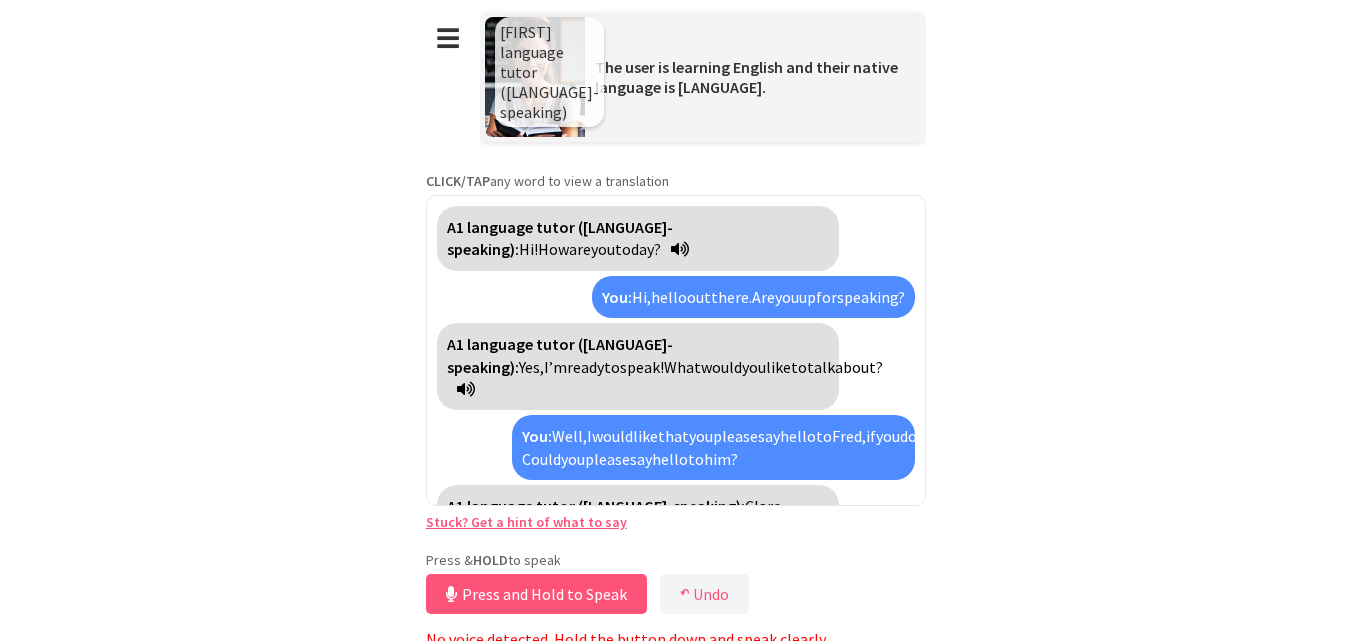 click on "☰" at bounding box center (448, 39) 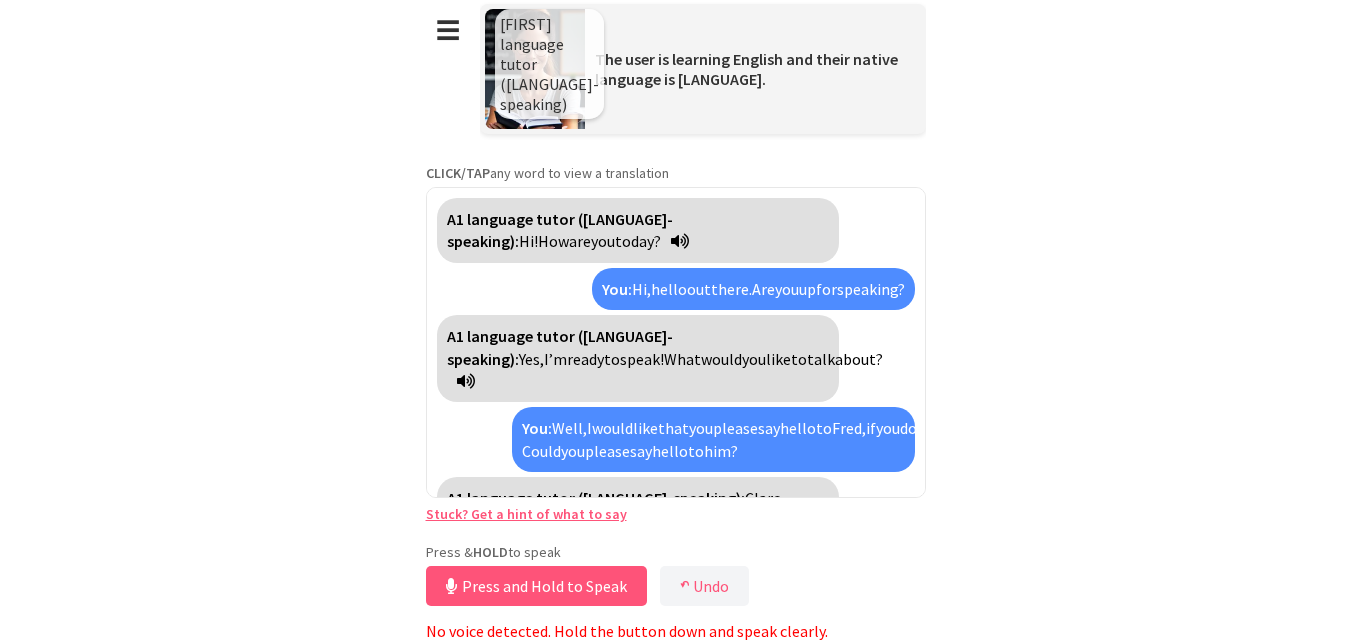 scroll, scrollTop: 3174, scrollLeft: 0, axis: vertical 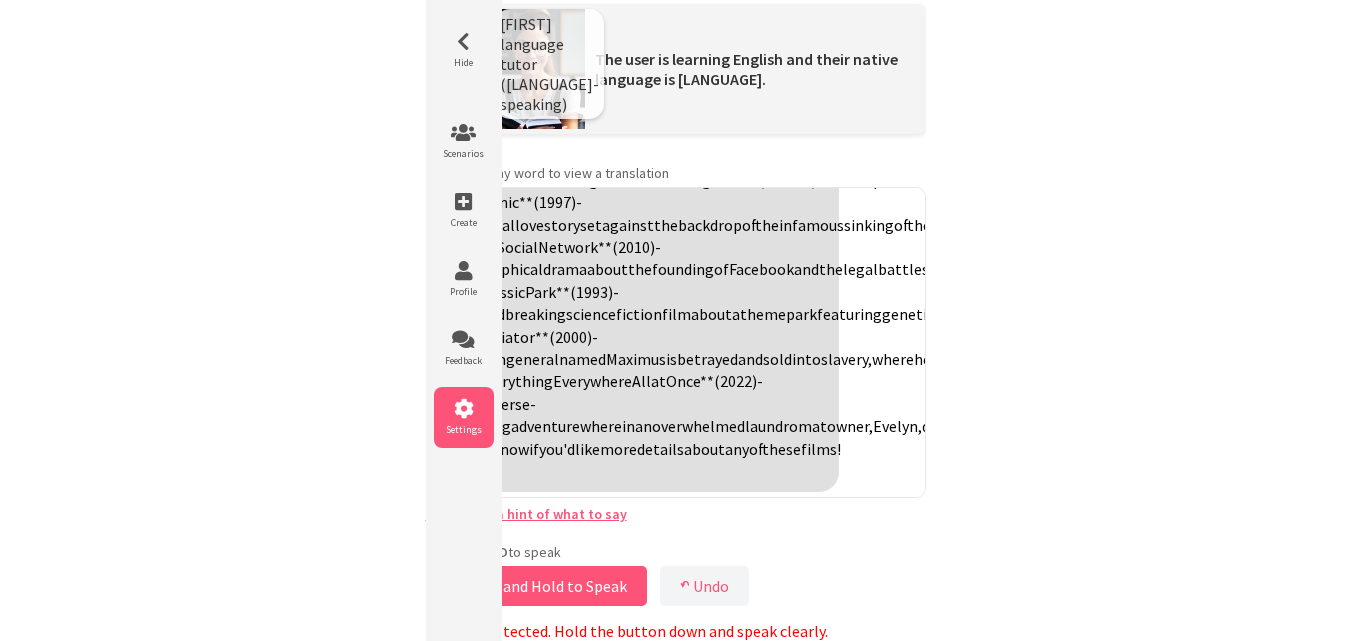 click at bounding box center [464, 409] 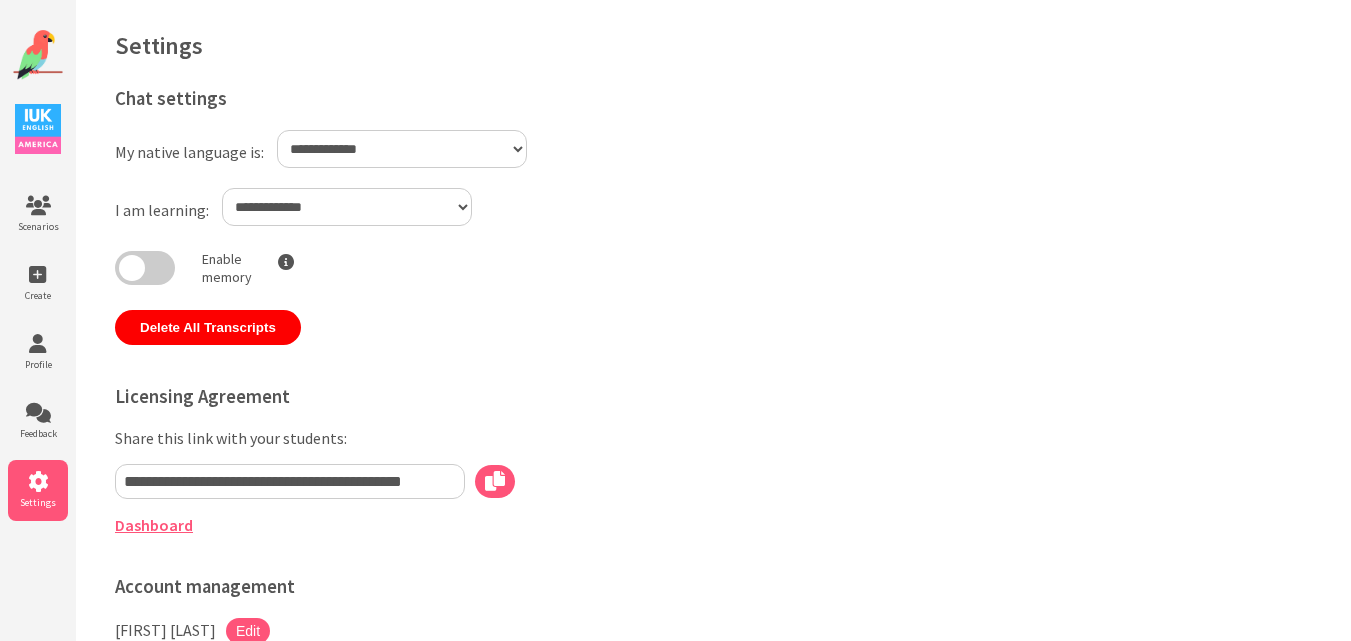 scroll, scrollTop: 0, scrollLeft: 0, axis: both 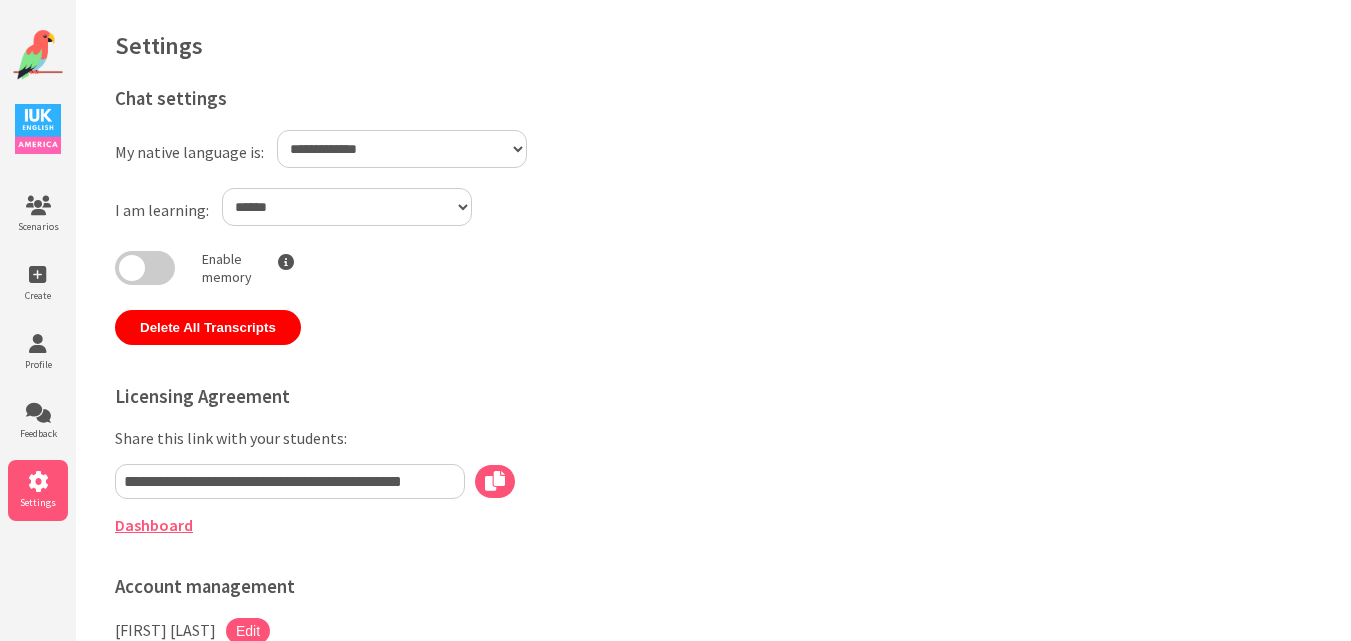 select on "**" 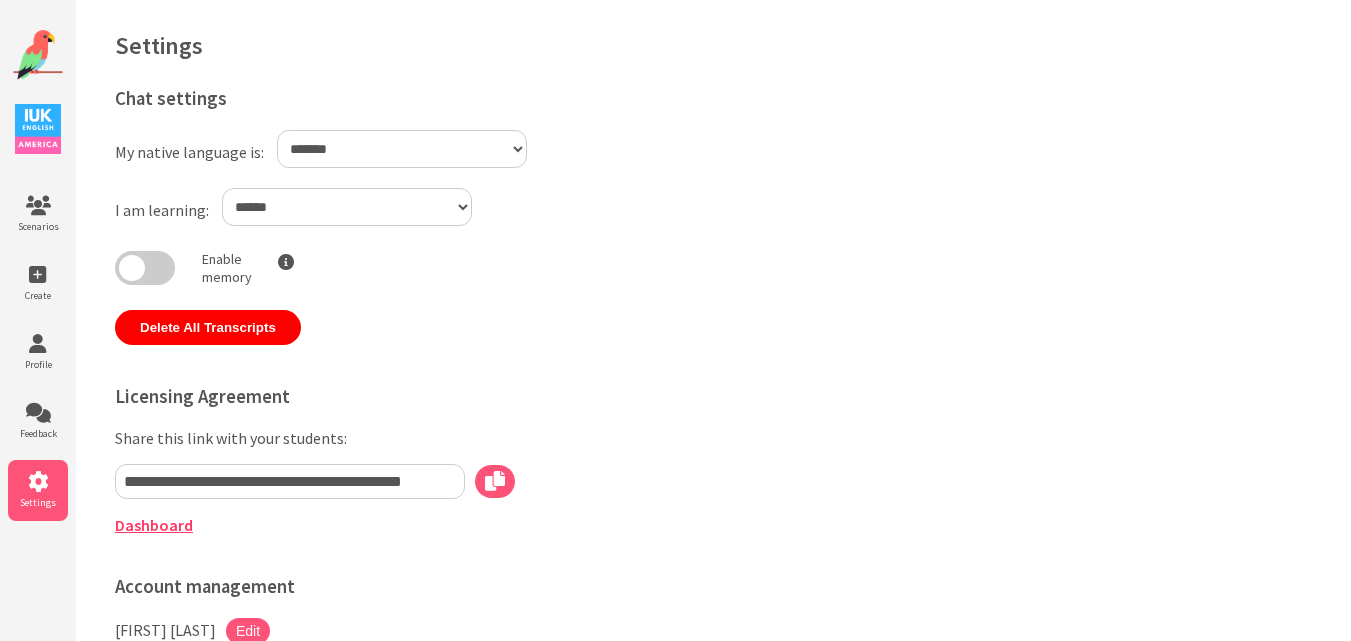 click on "Dashboard" at bounding box center [154, 525] 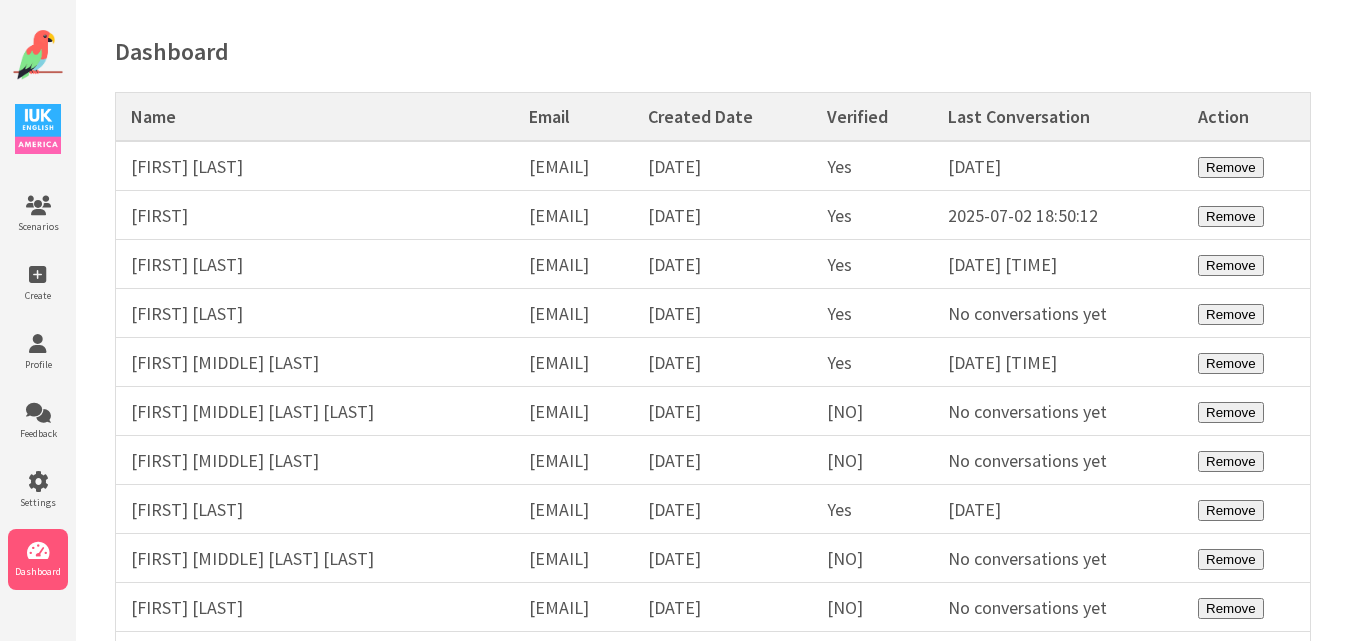 scroll, scrollTop: 0, scrollLeft: 0, axis: both 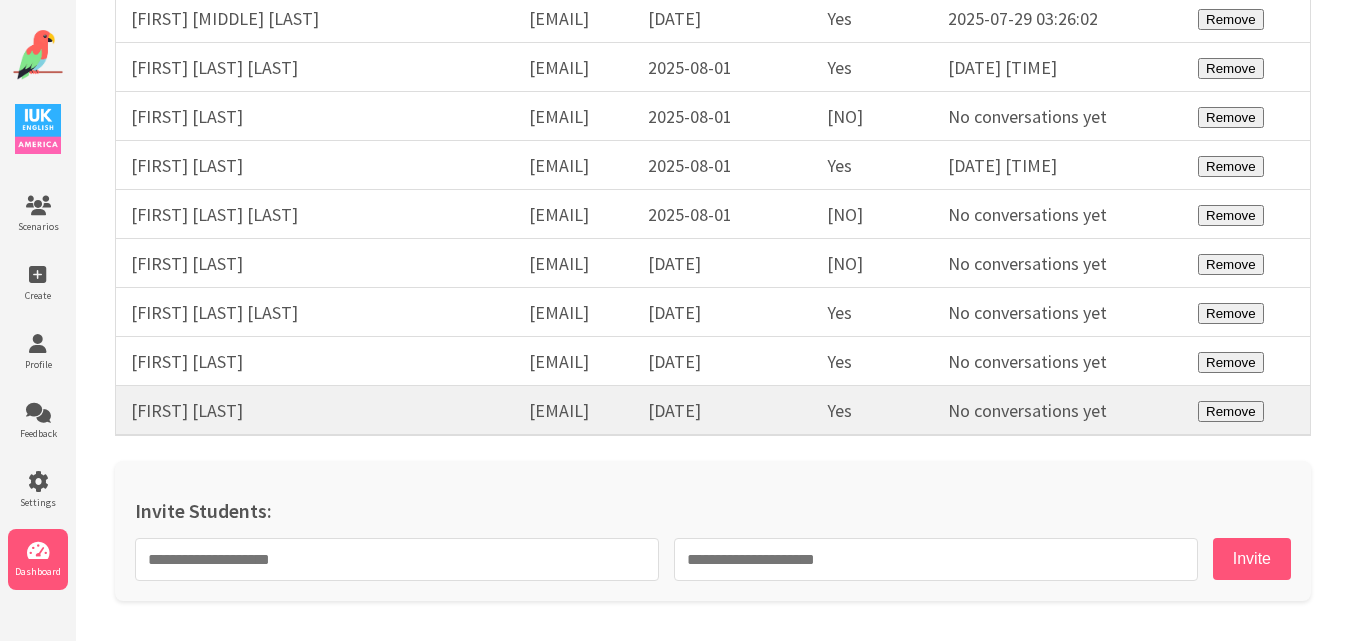 click on "Axel Garcia" at bounding box center (315, 411) 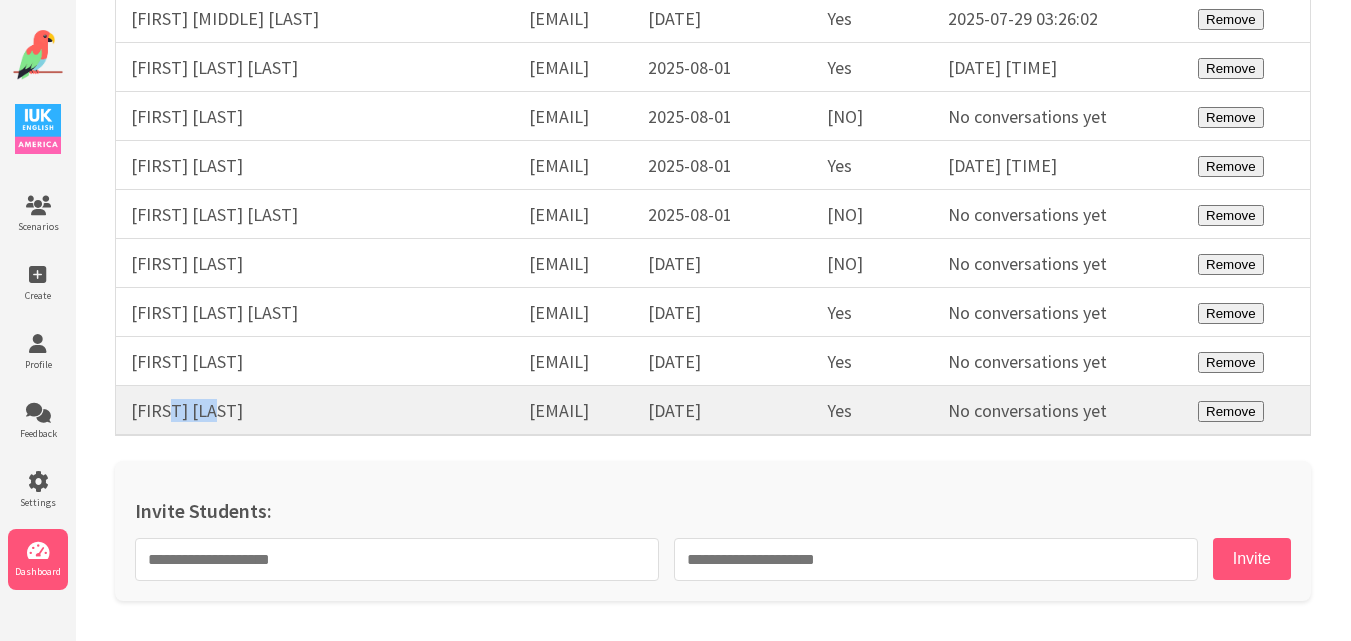 click on "Axel Garcia" at bounding box center [315, 411] 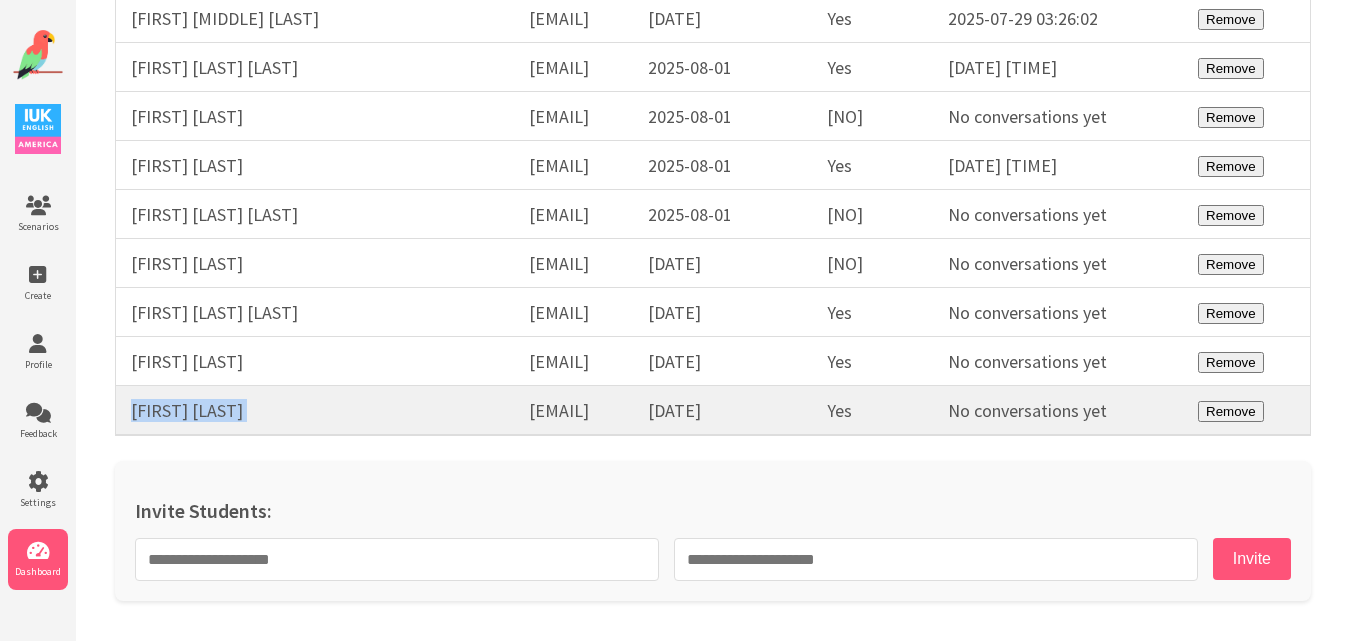 click on "Axel Garcia" at bounding box center [315, 411] 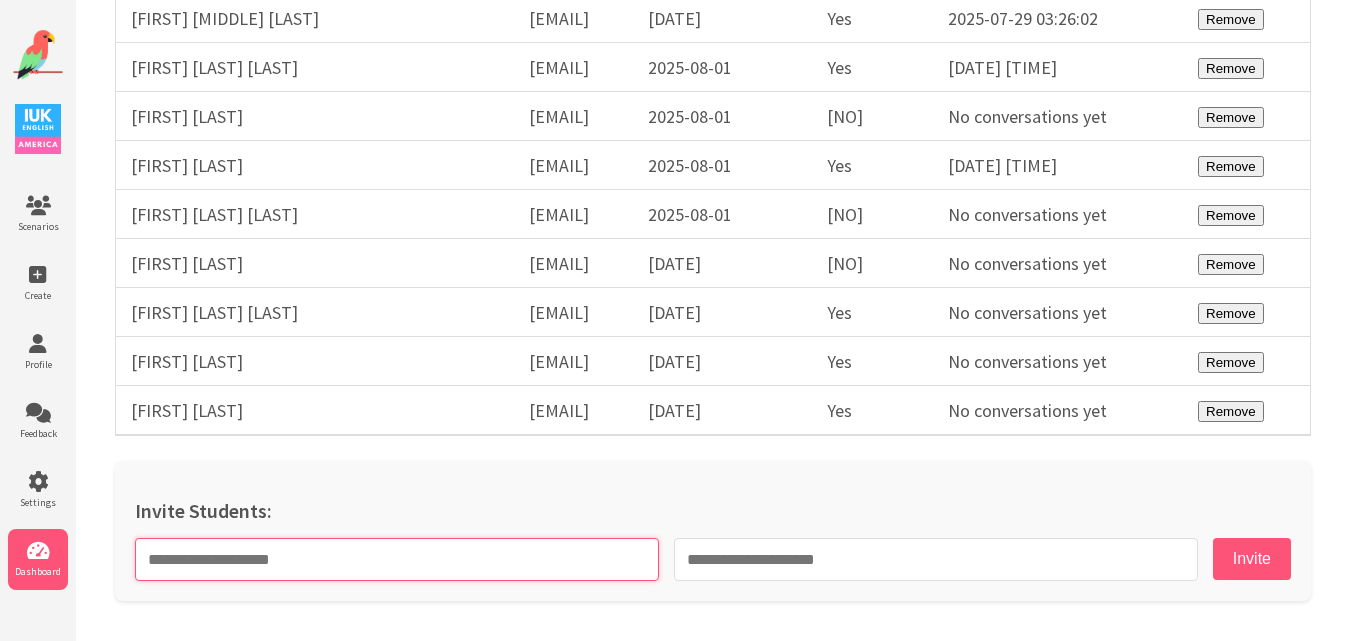 click at bounding box center (397, 559) 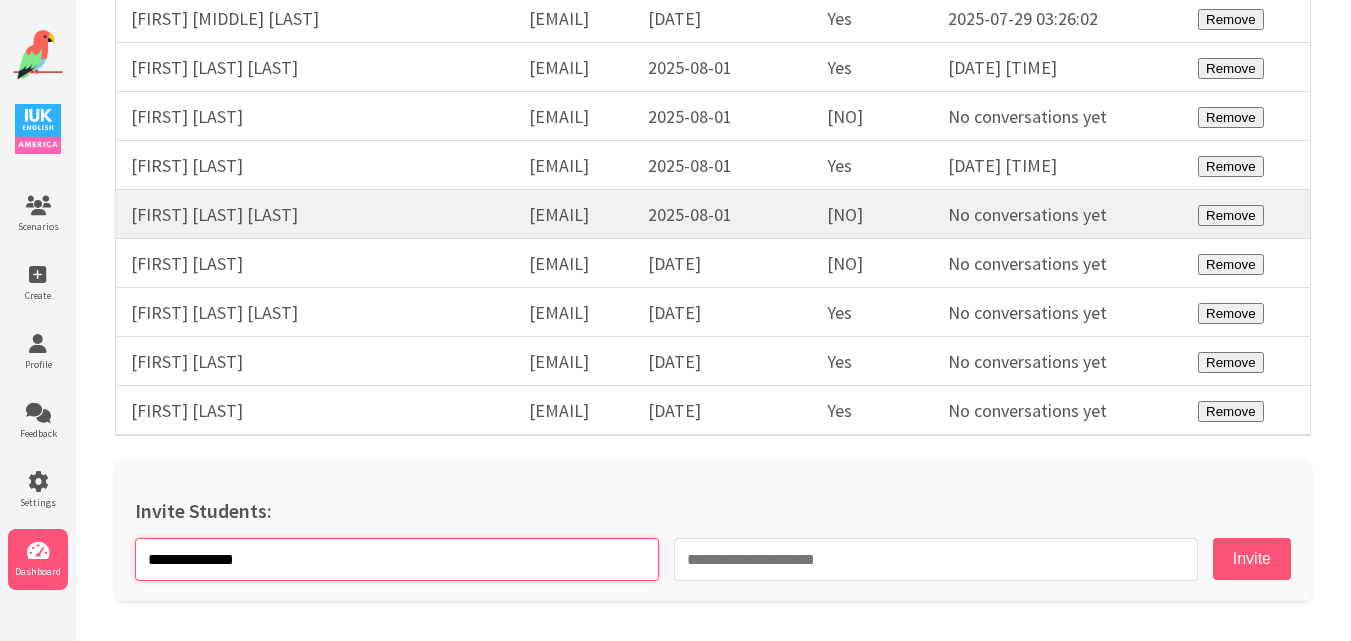 type on "**********" 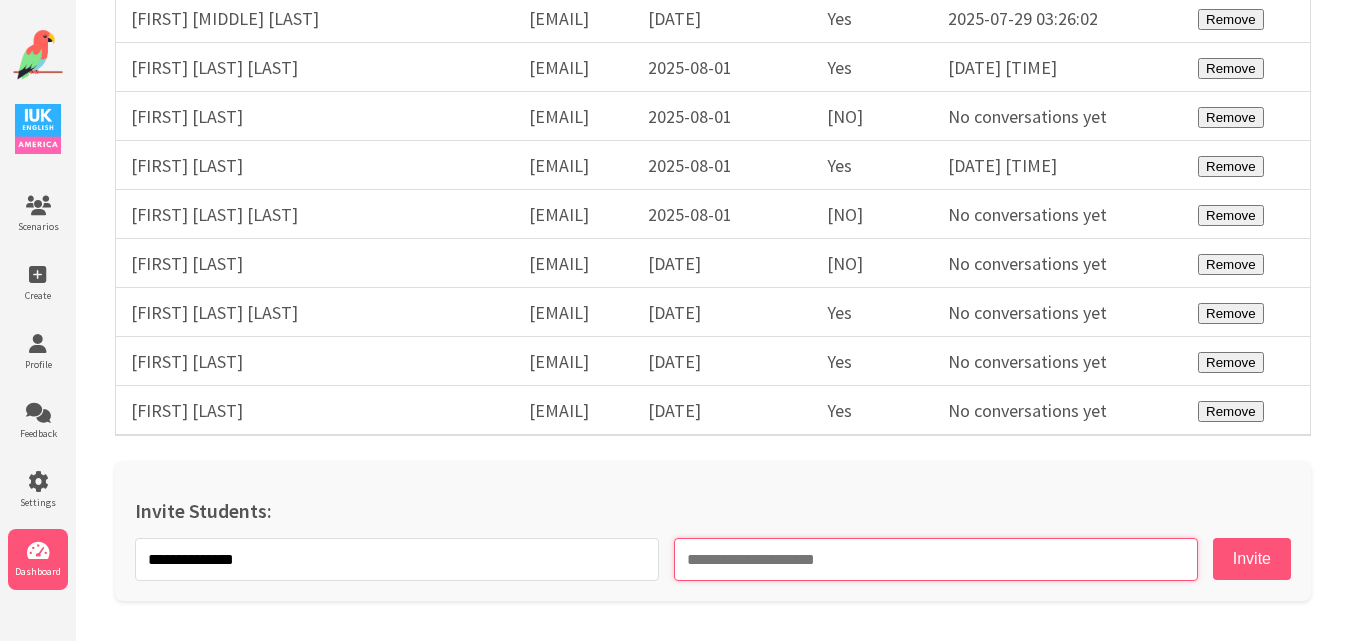 click at bounding box center (936, 559) 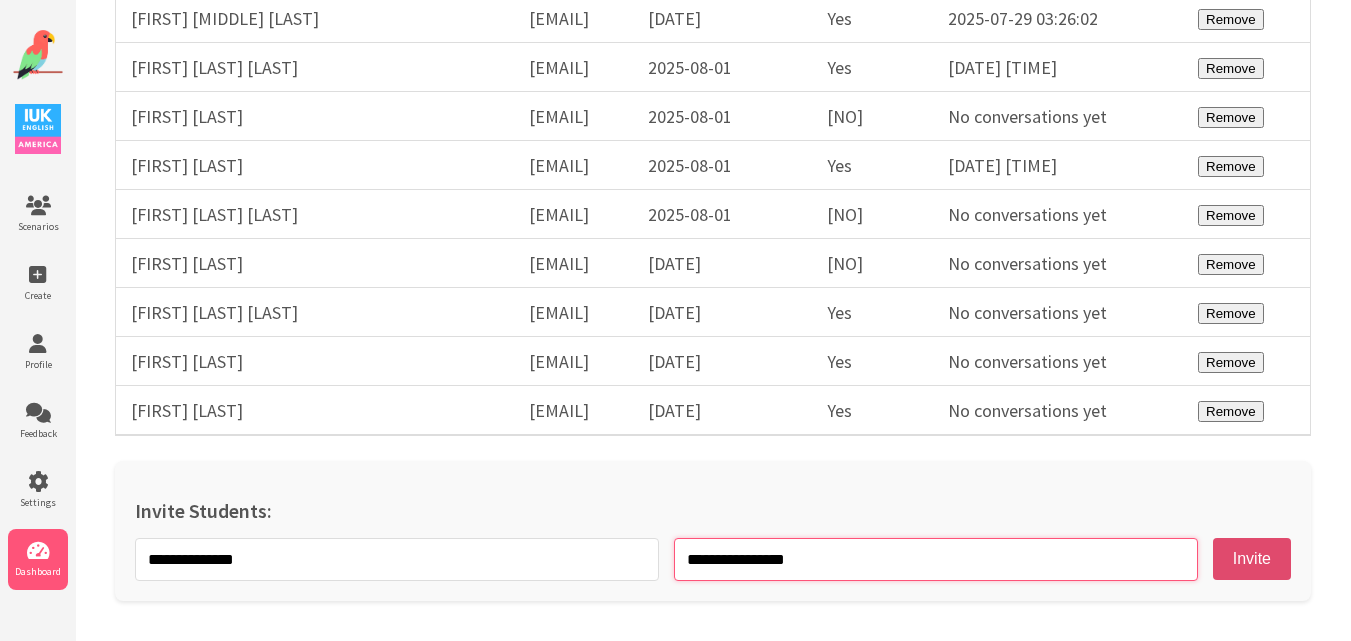 type on "**********" 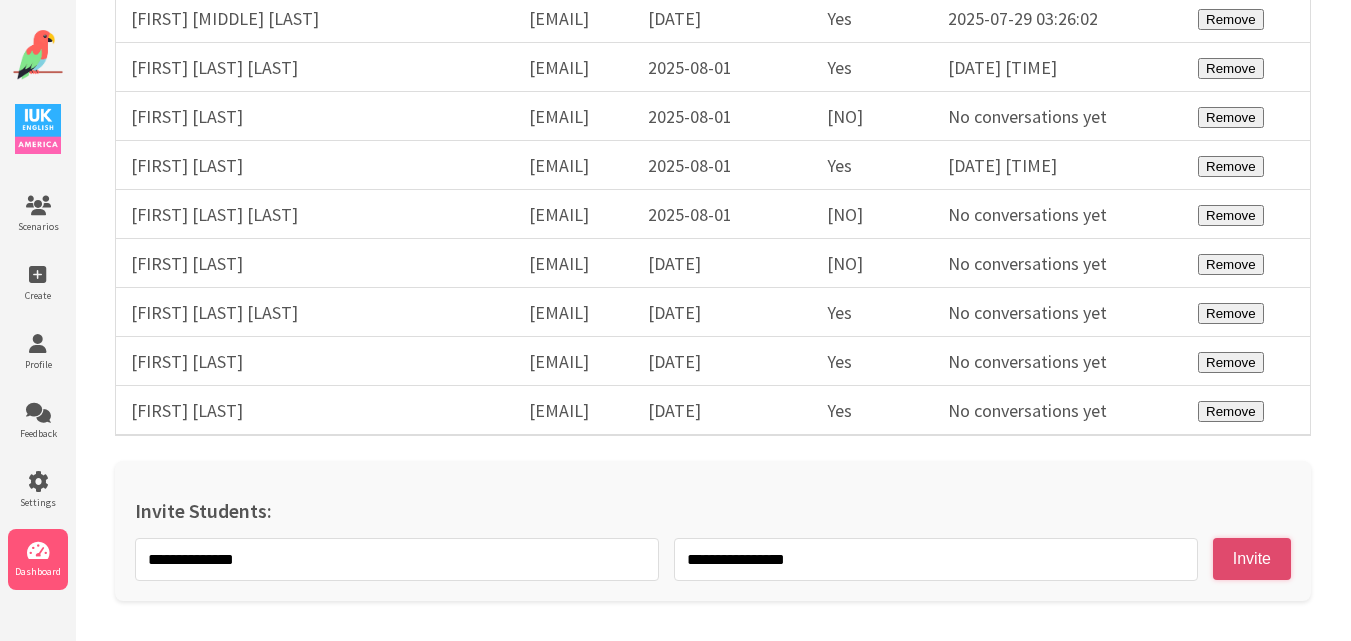 click on "Invite" at bounding box center [1252, 559] 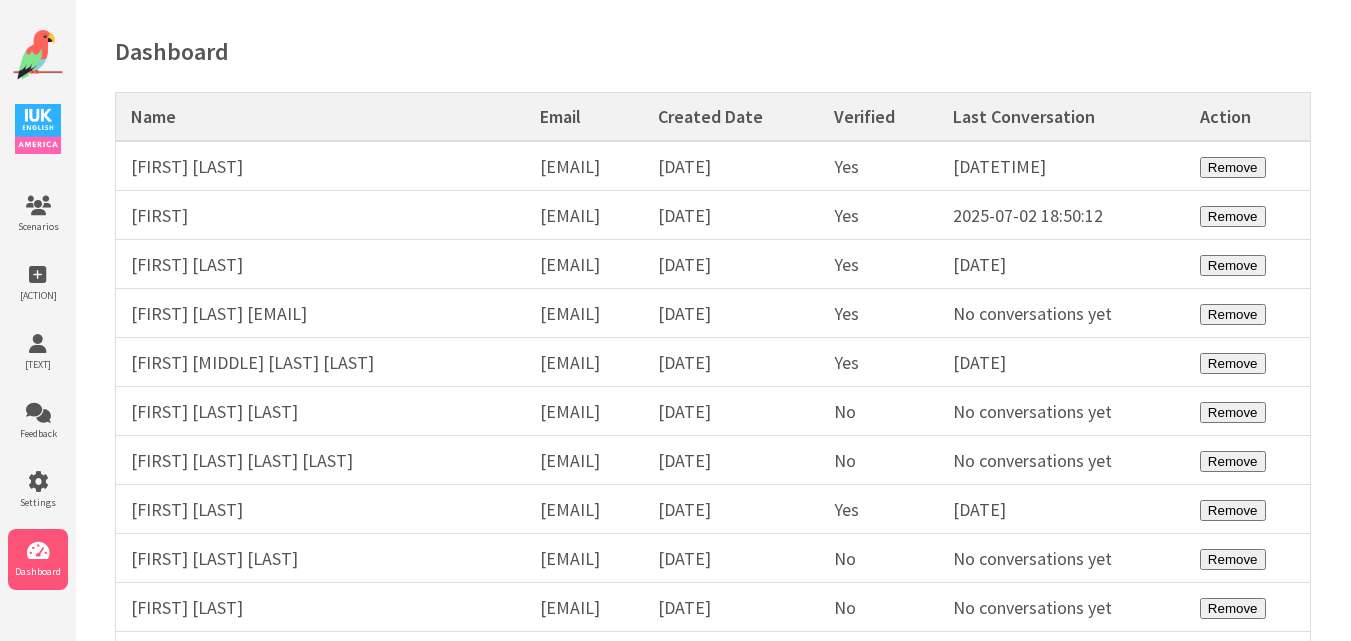 scroll, scrollTop: 0, scrollLeft: 0, axis: both 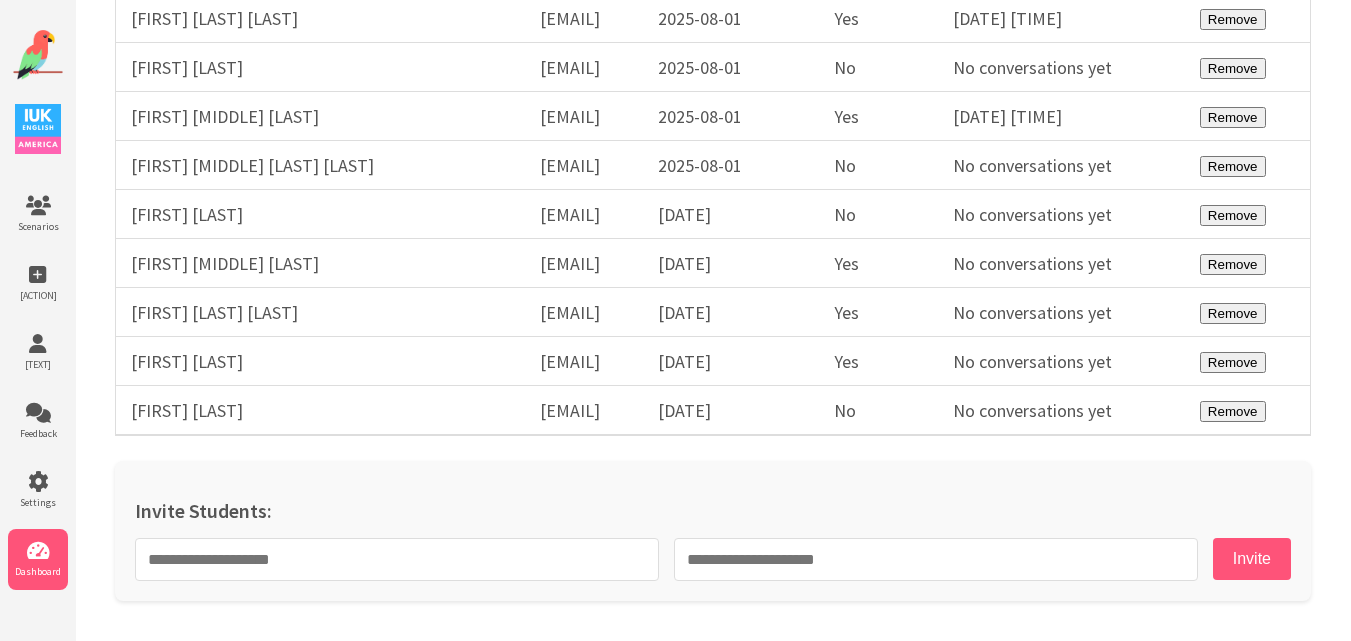 click on "Dashboard
Name
Email
Created Date
Verified
Last Conversation
Action
JULIO SANTIESTEBAN
julio_santiesteban@yahoo.com
2024-09-28
Yes
2025-08-05 18:35:13
Remove
Danny
dannyjmcelhinny13@gmail.com
2024-09-28
Yes
2025-07-02 18:50:12
Remove
Yes" at bounding box center (713, -15287) 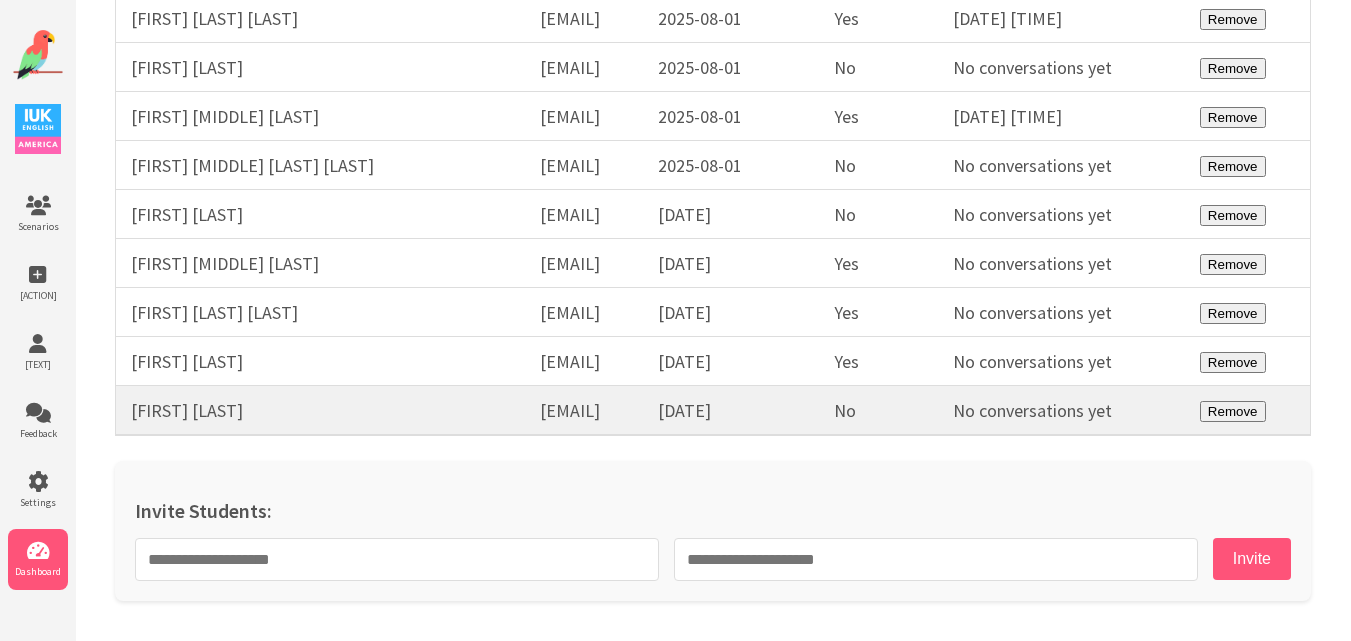click on "Mariana Flores" at bounding box center [321, 411] 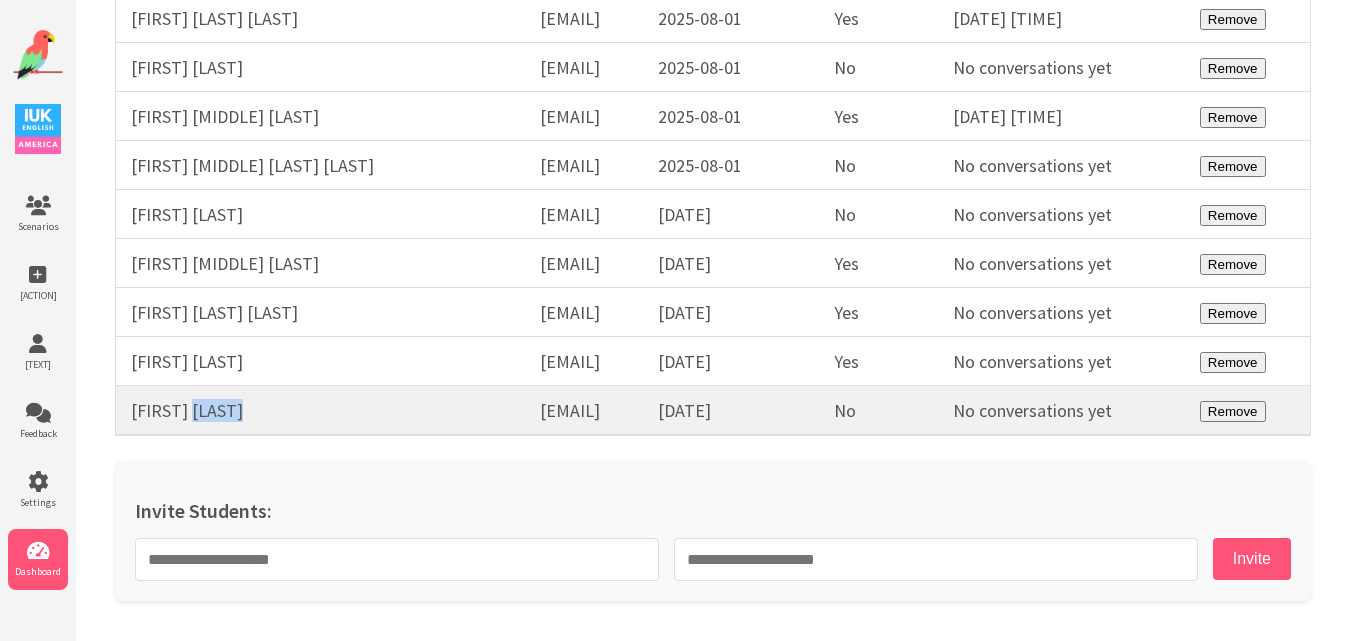 click on "Mariana Flores" at bounding box center (321, 411) 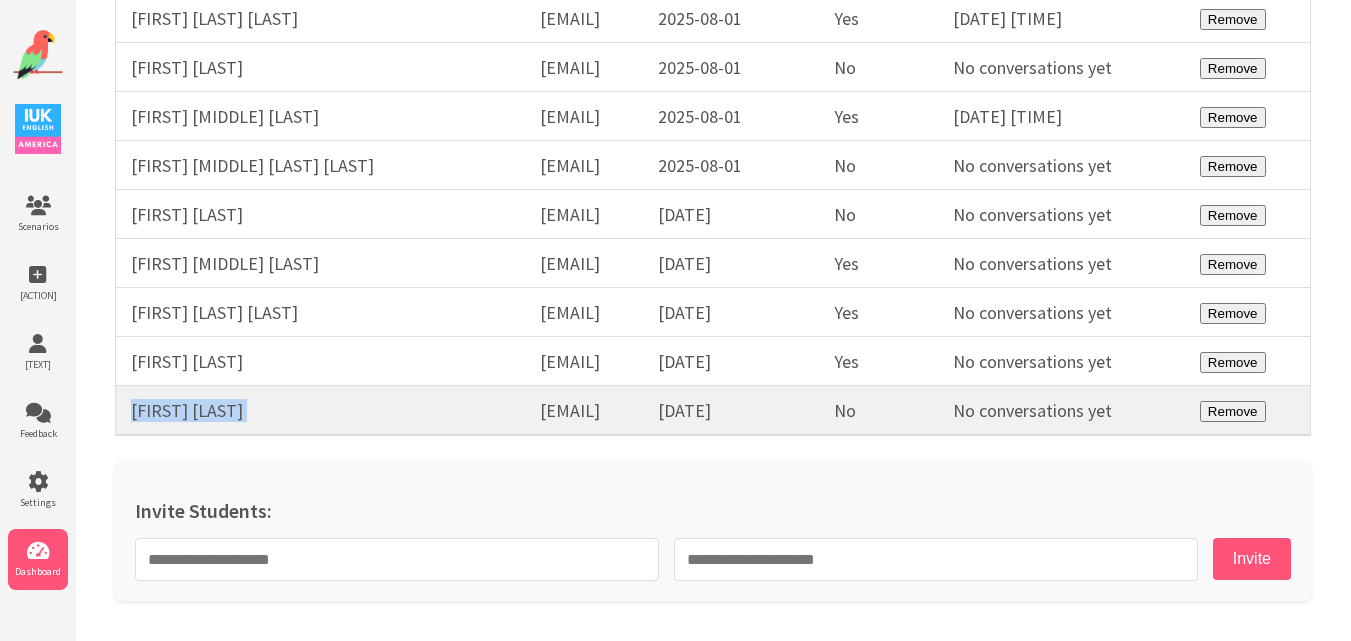 click on "Mariana Flores" at bounding box center [321, 411] 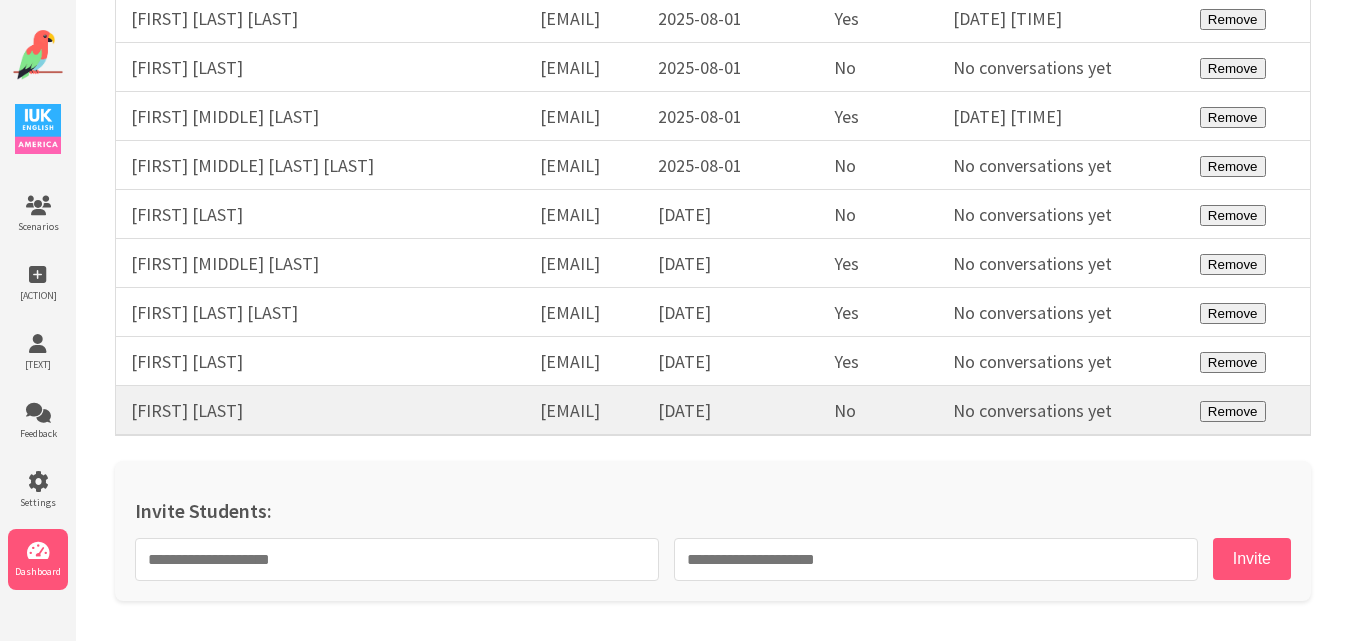 click on "morwuc@gmail.com" at bounding box center (584, 411) 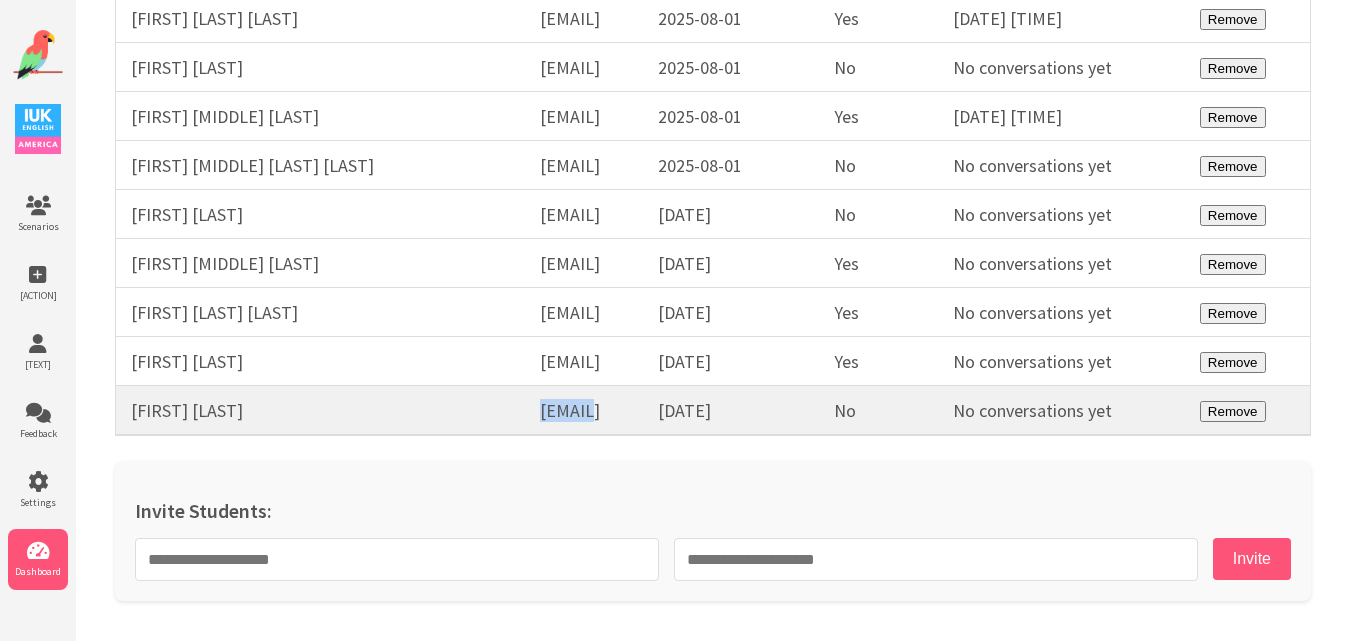 click on "morwuc@gmail.com" at bounding box center (584, 411) 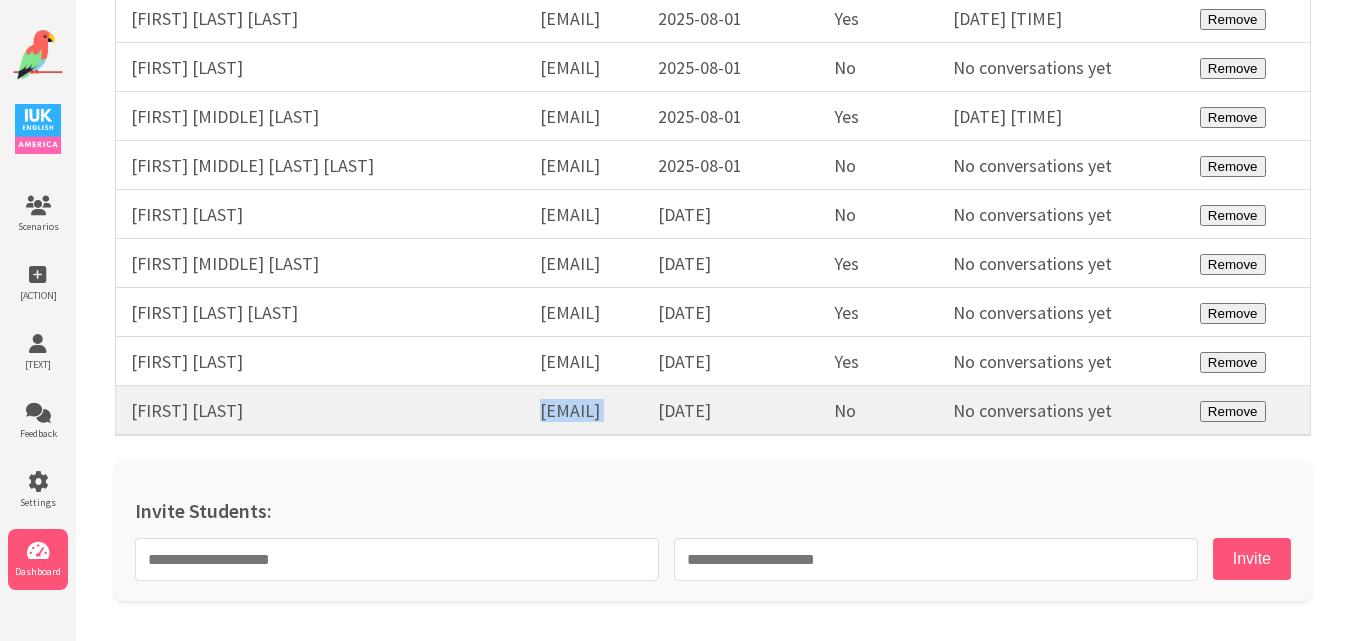 click on "morwuc@gmail.com" at bounding box center [584, 411] 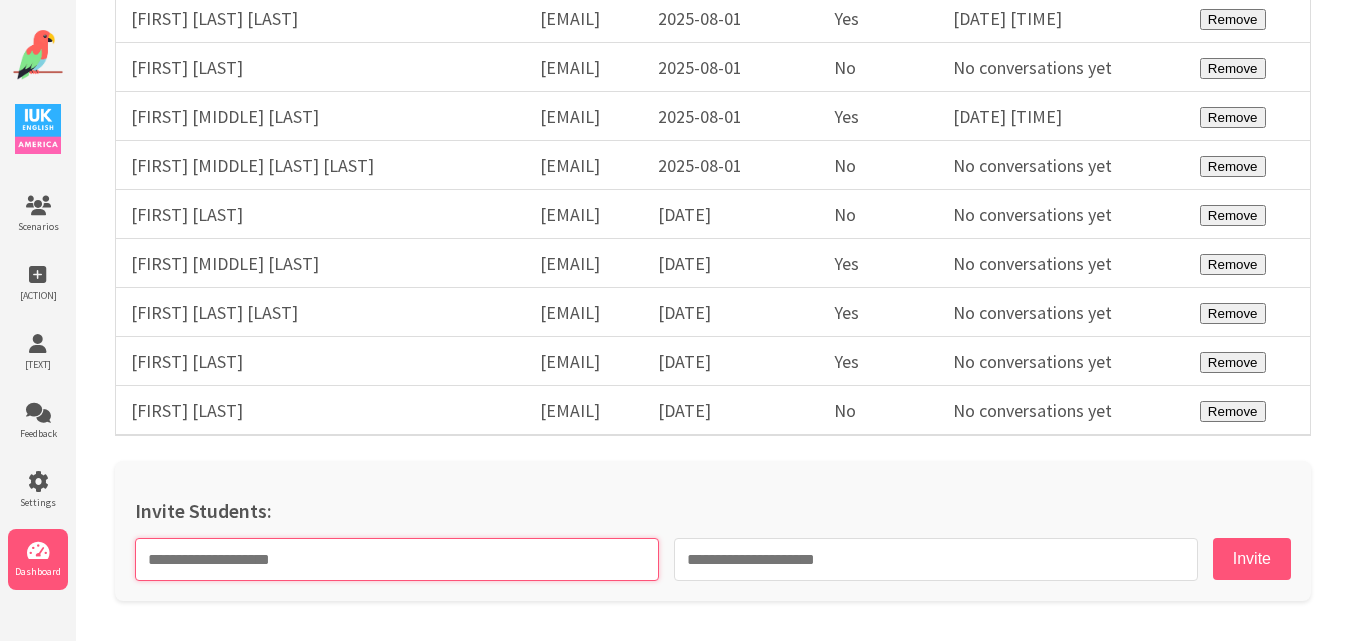 click at bounding box center (397, 559) 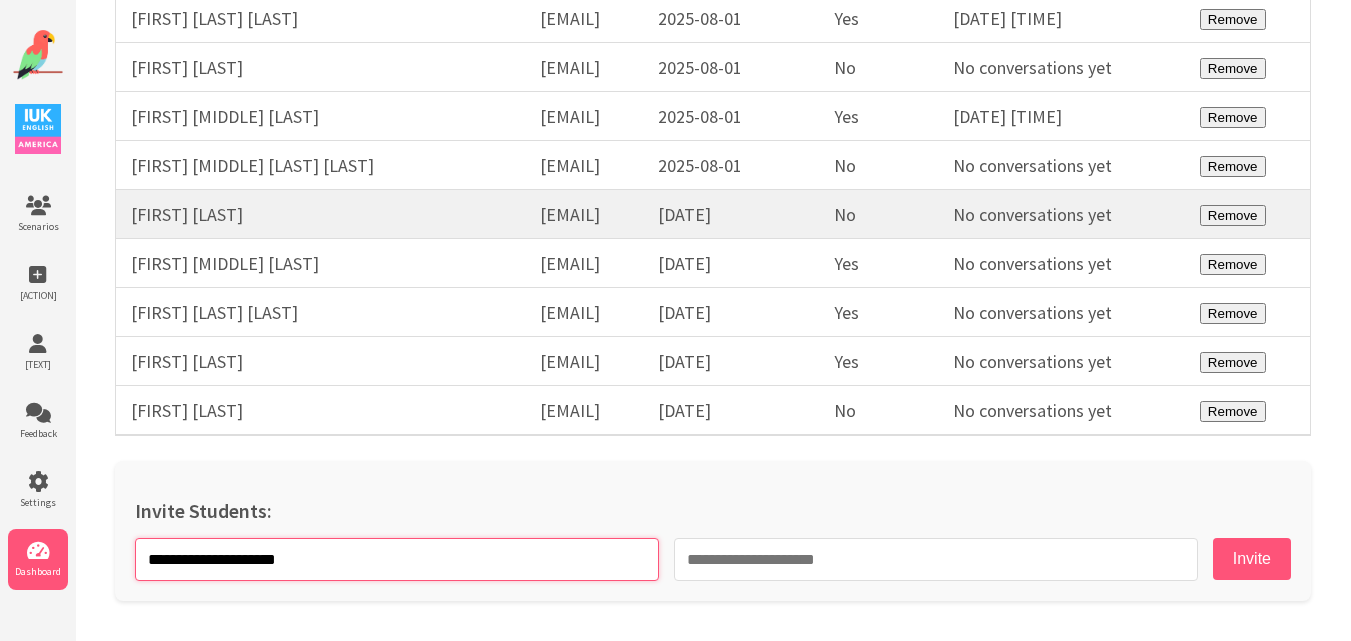 type on "**********" 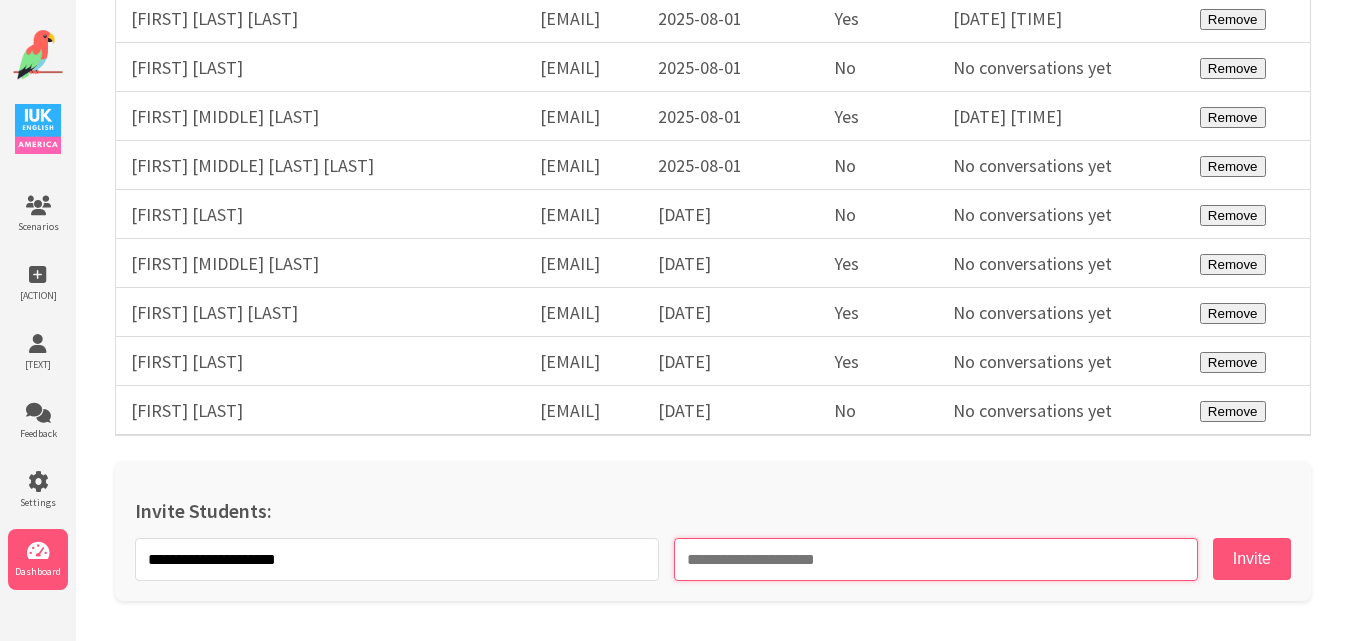 click at bounding box center [936, 559] 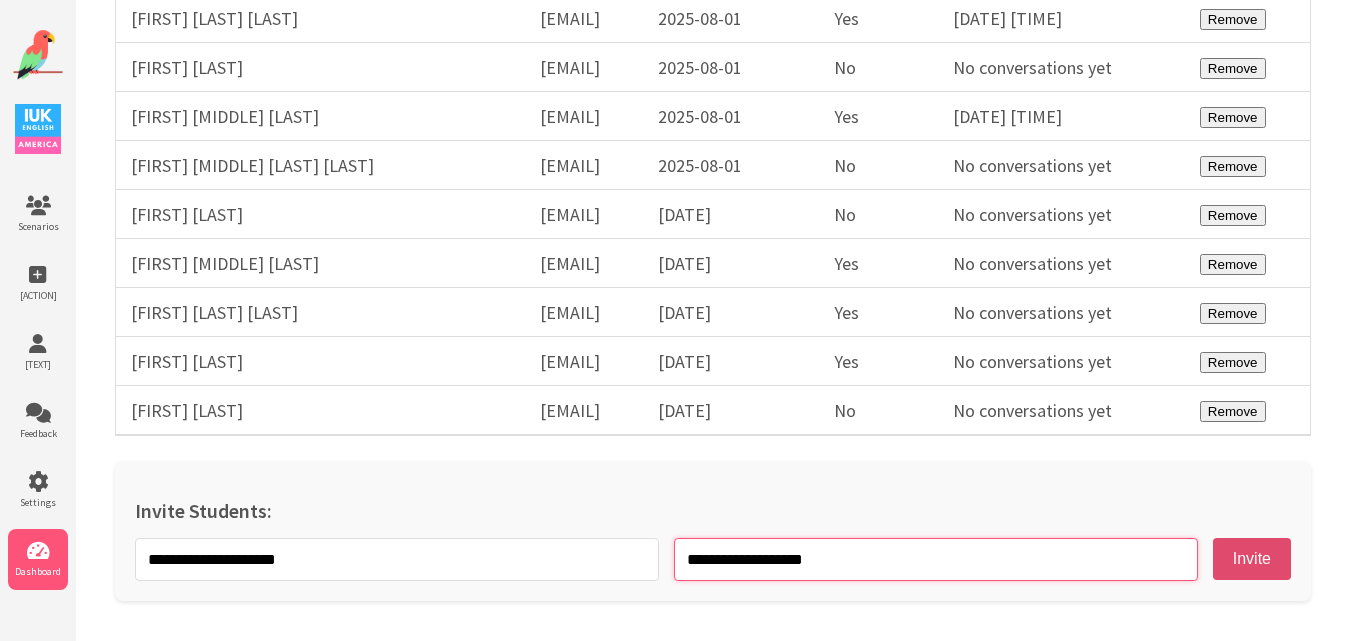 type on "**********" 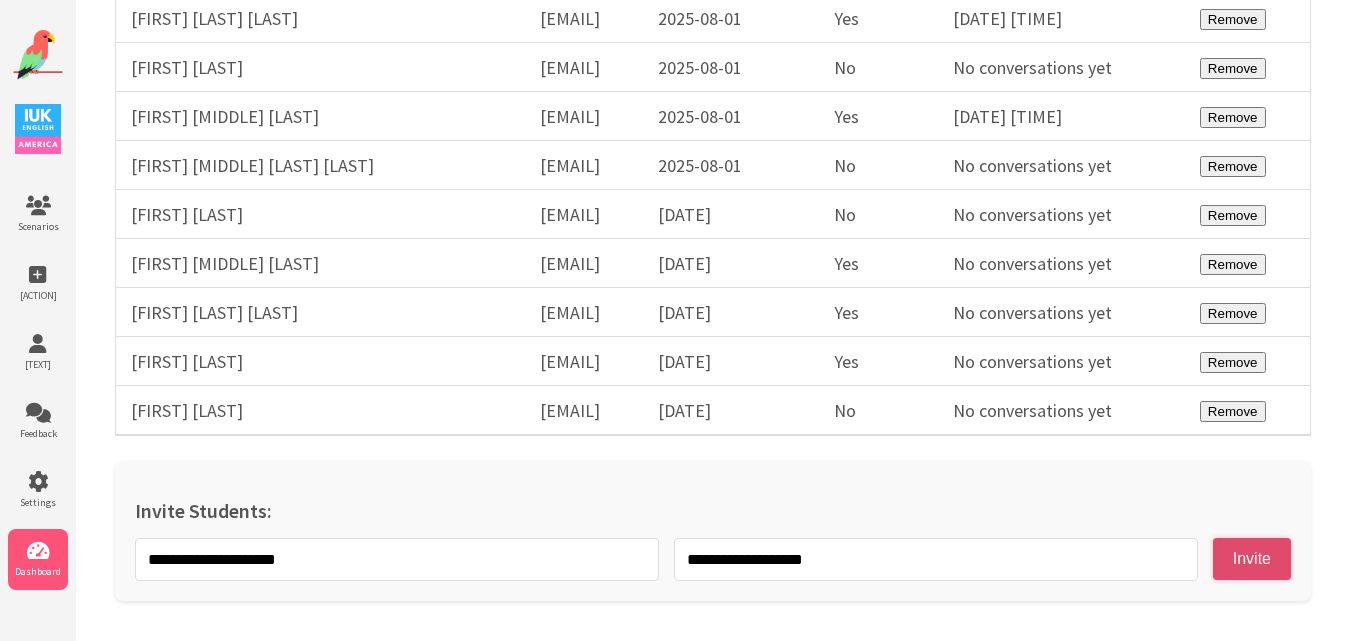 click on "Invite" at bounding box center [1252, 559] 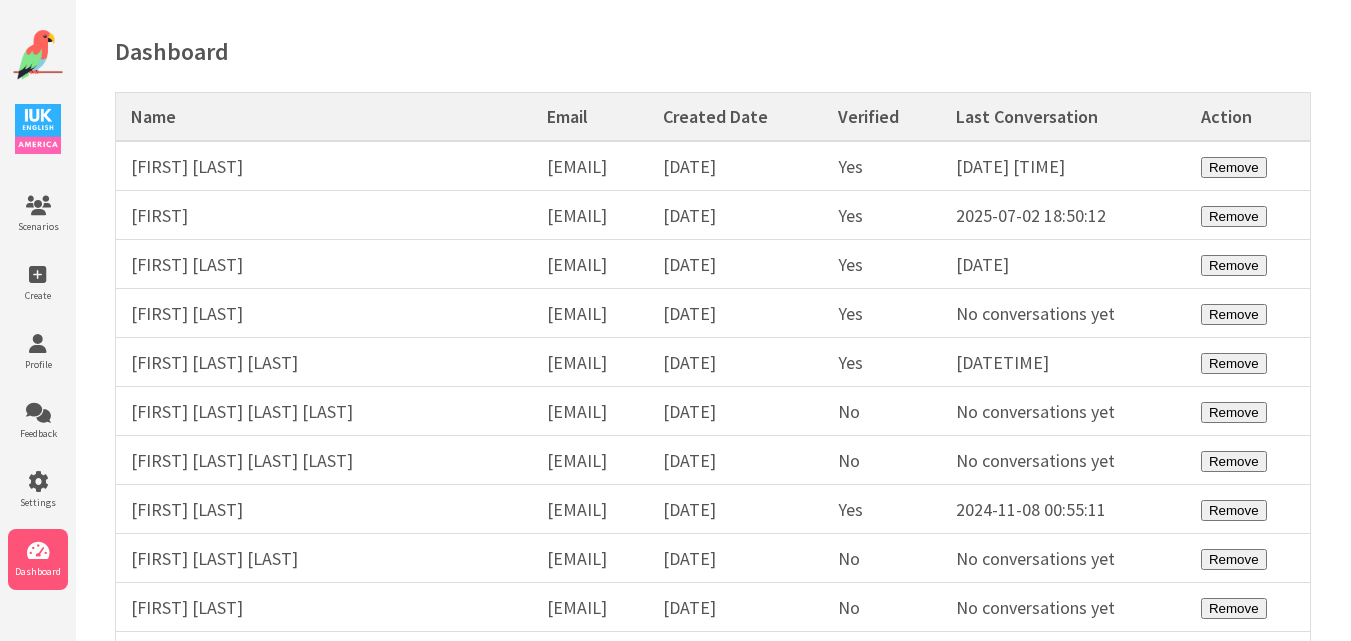 scroll, scrollTop: 0, scrollLeft: 0, axis: both 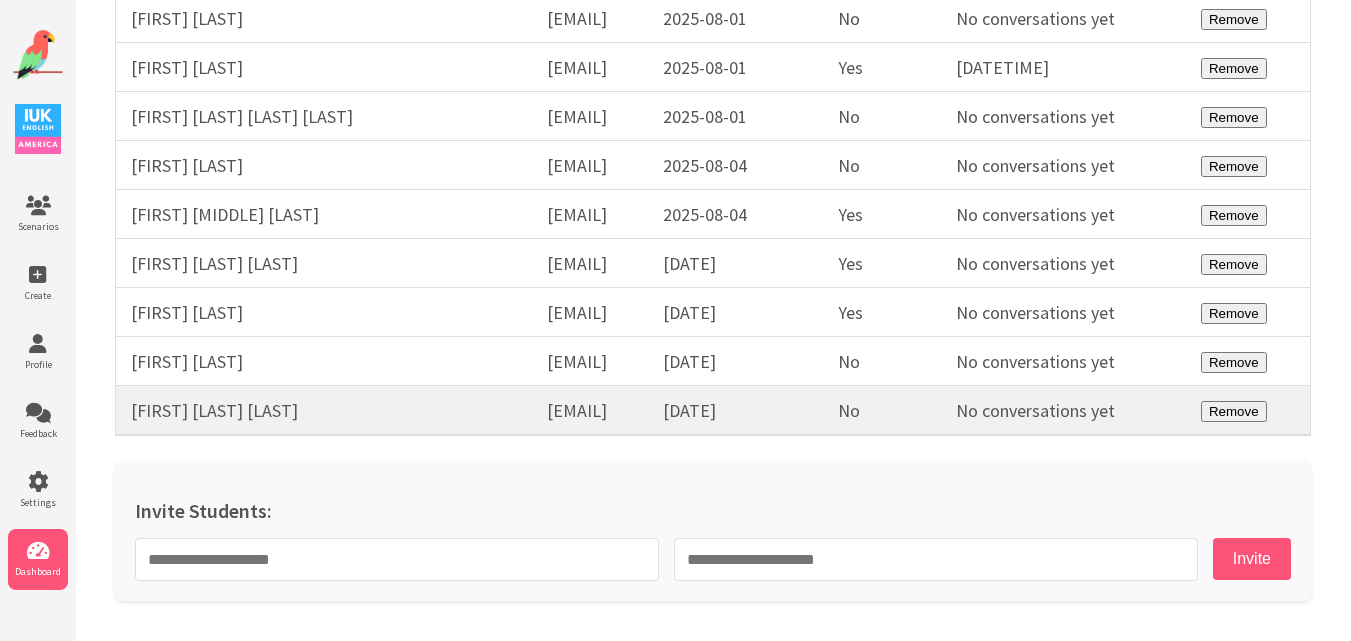 click on "agalwar80@gmail.com" at bounding box center [590, 411] 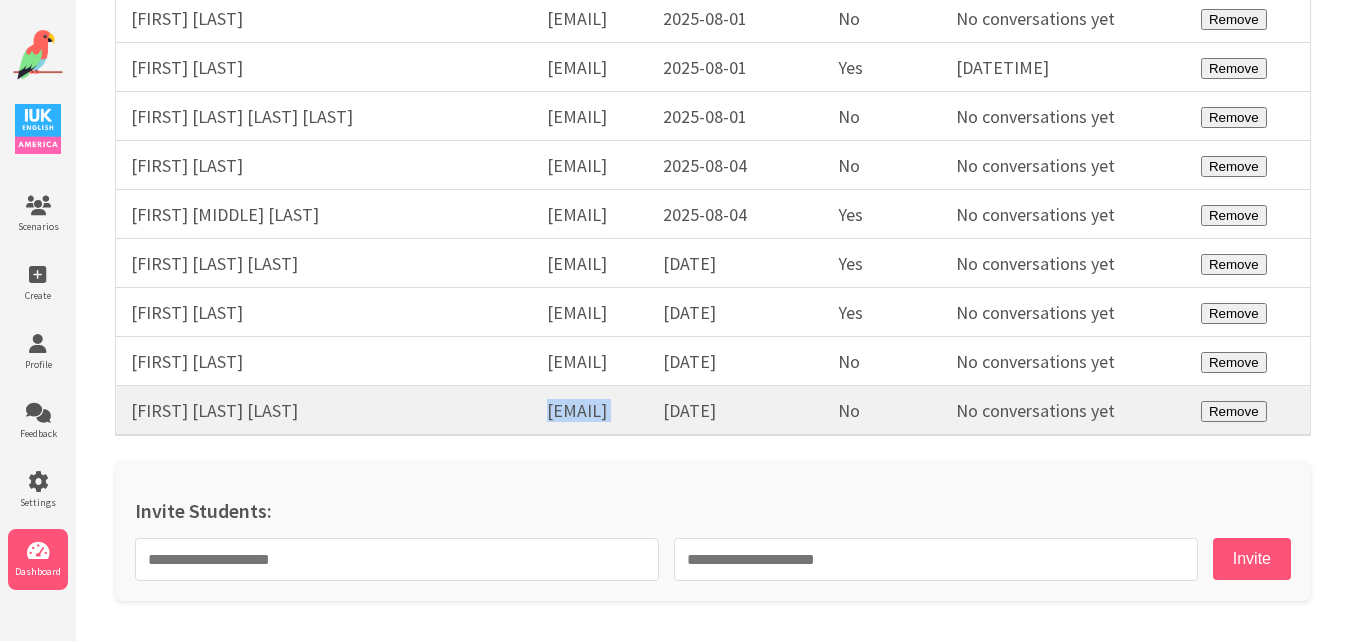 click on "agalwar80@gmail.com" at bounding box center (590, 411) 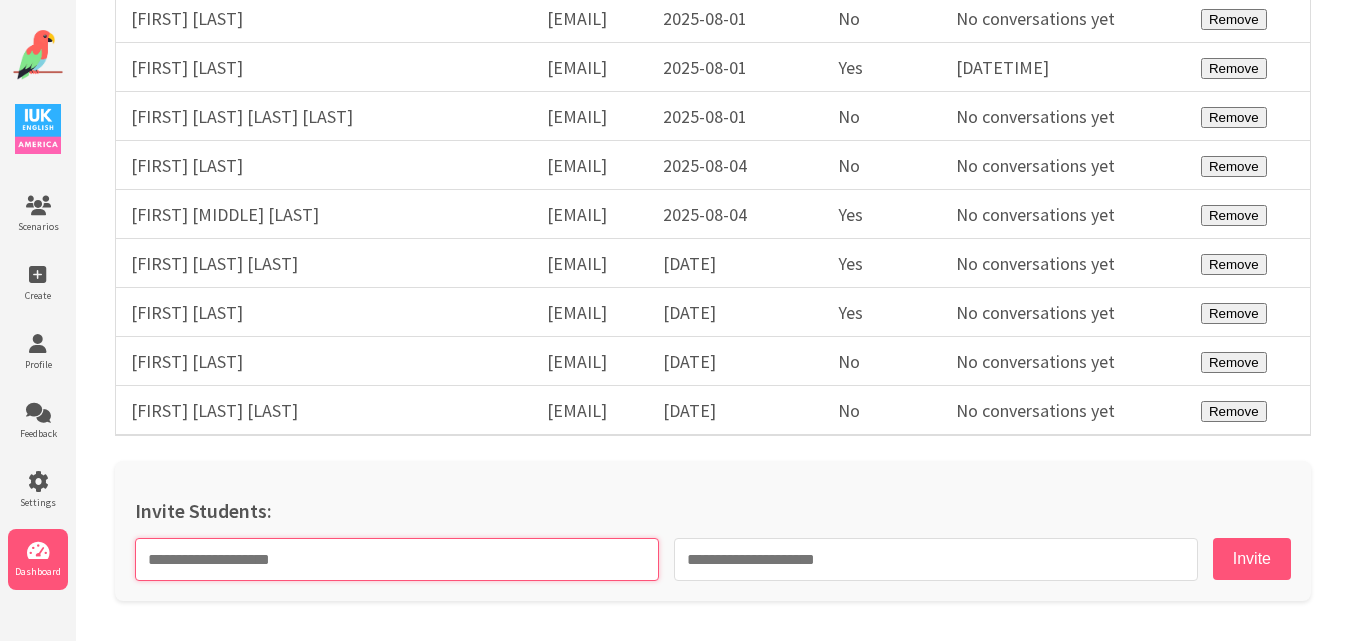 click at bounding box center (397, 559) 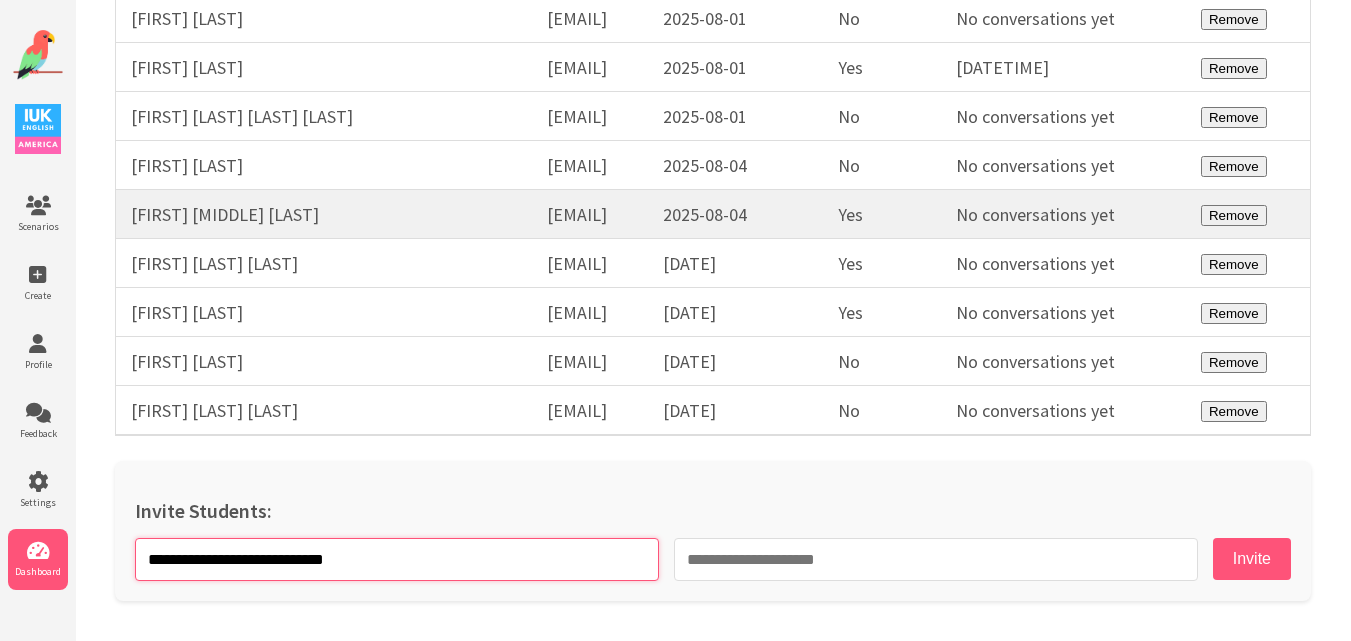 type on "**********" 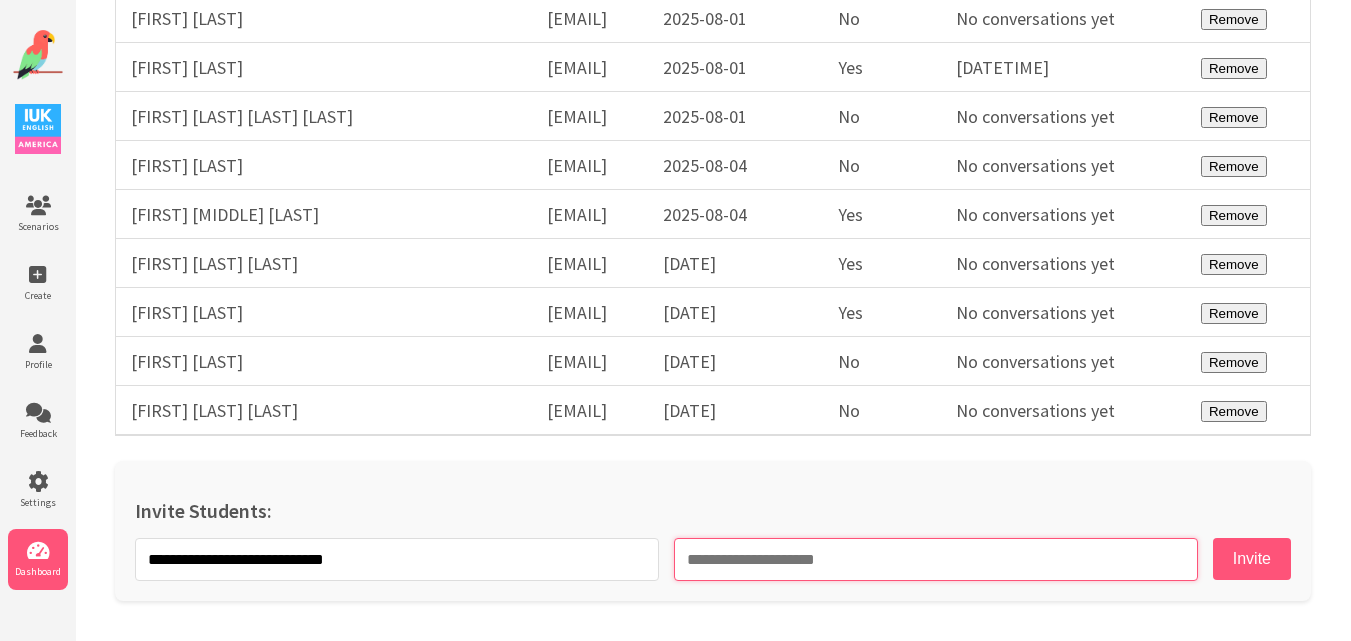 click at bounding box center (936, 559) 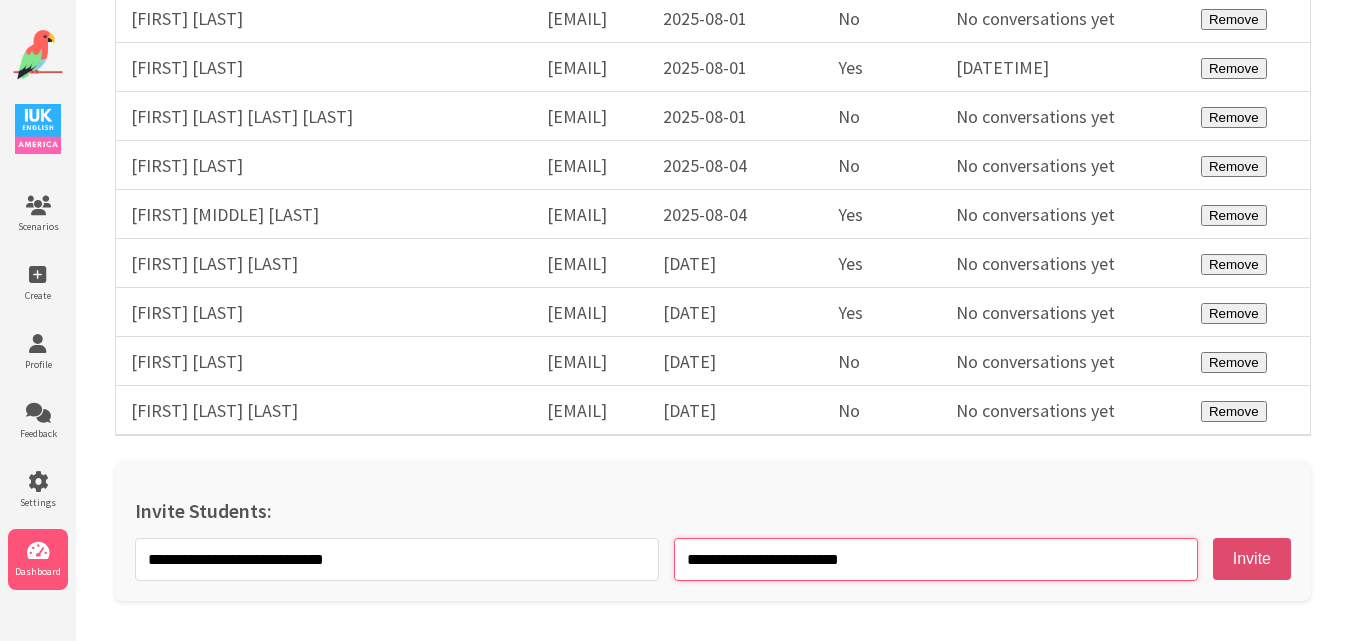 type on "**********" 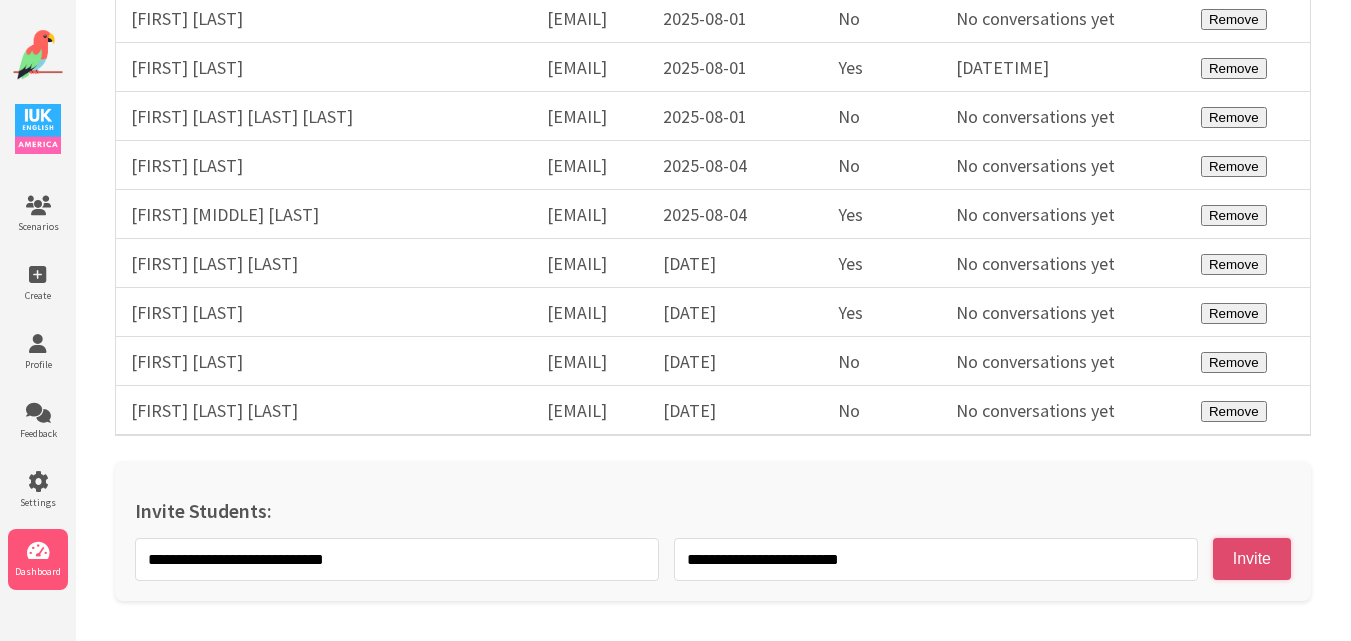 click on "Invite" at bounding box center [1252, 559] 